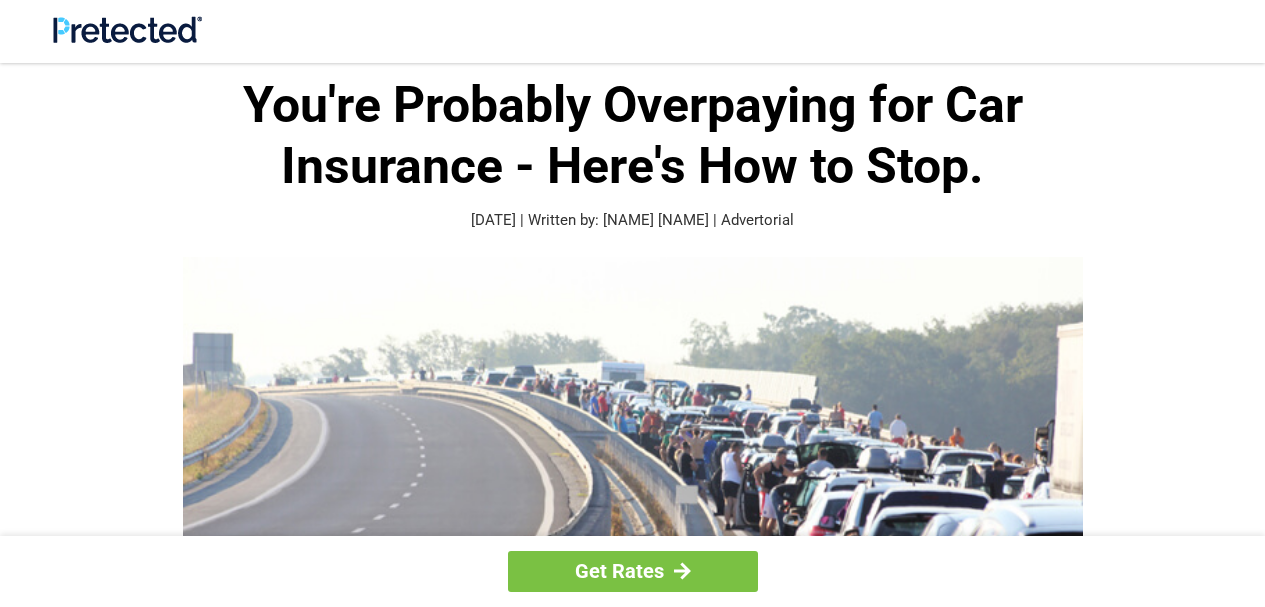 scroll, scrollTop: 0, scrollLeft: 0, axis: both 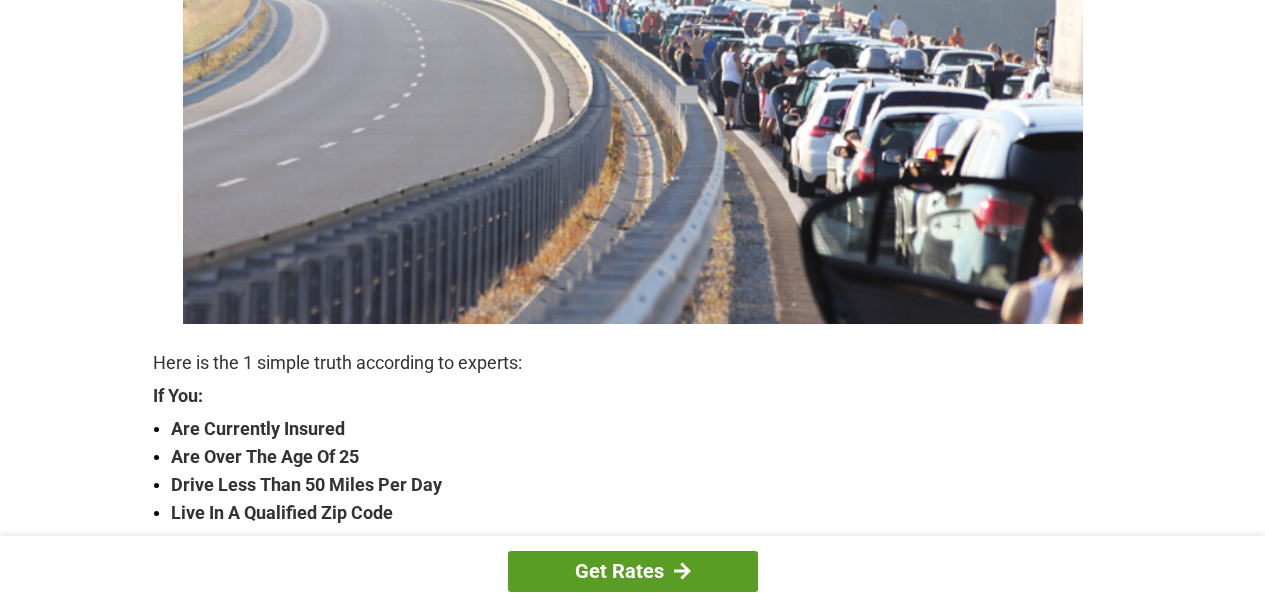 click on "Get Rates" at bounding box center [633, 571] 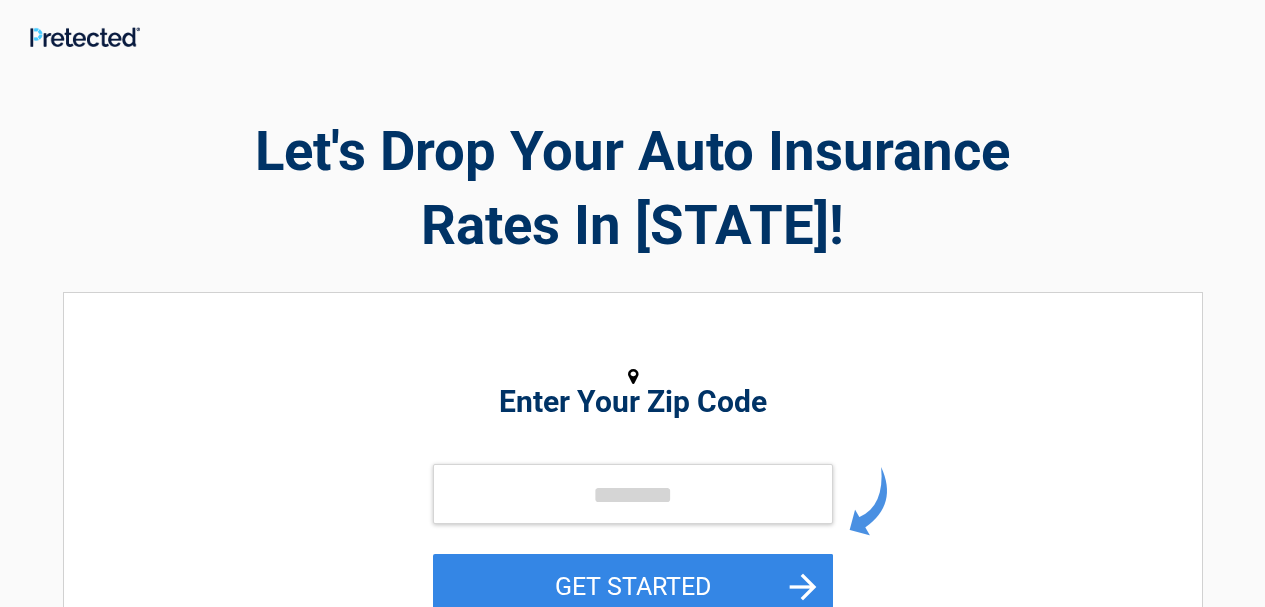 scroll, scrollTop: 0, scrollLeft: 0, axis: both 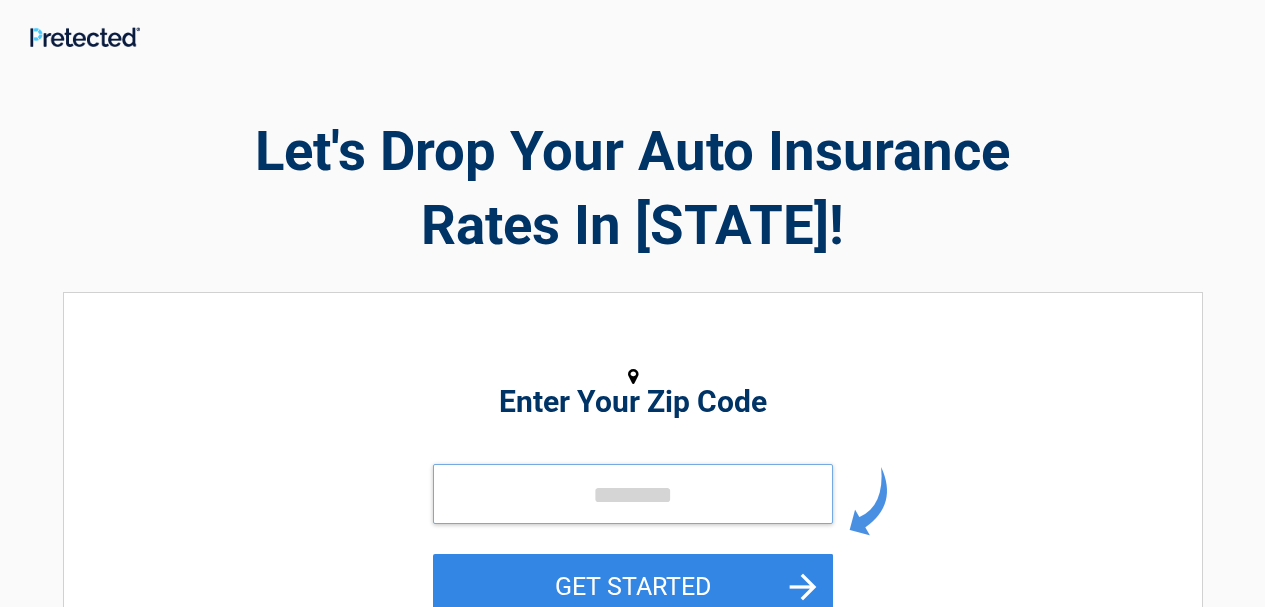 click at bounding box center (633, 494) 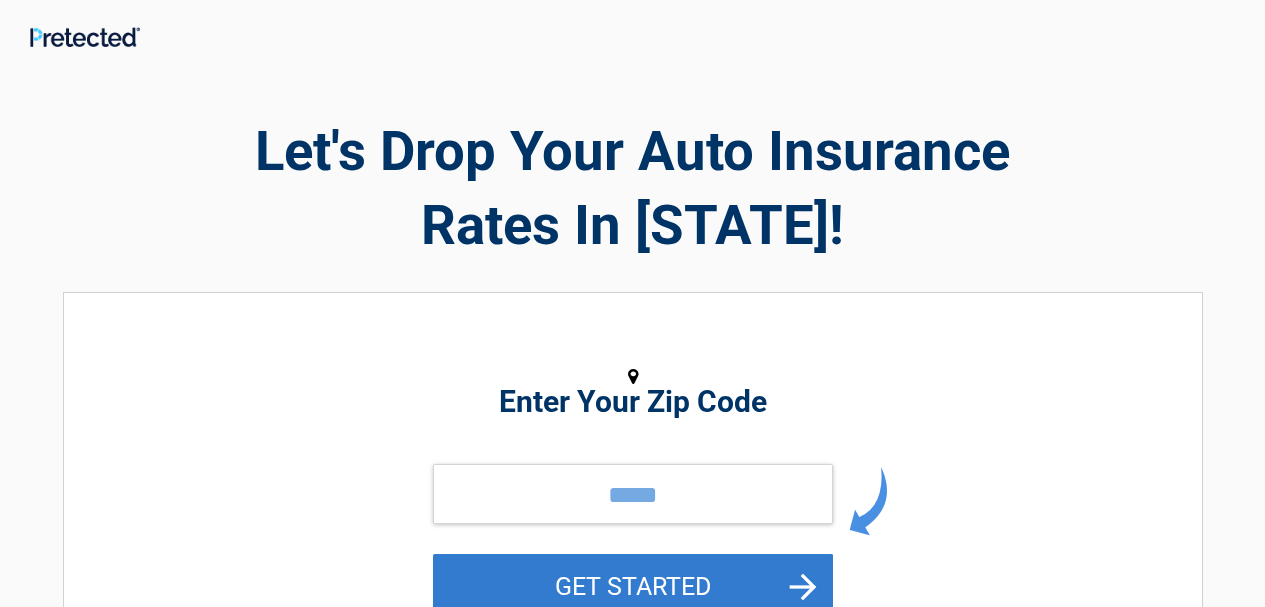 click on "GET STARTED" at bounding box center (633, 586) 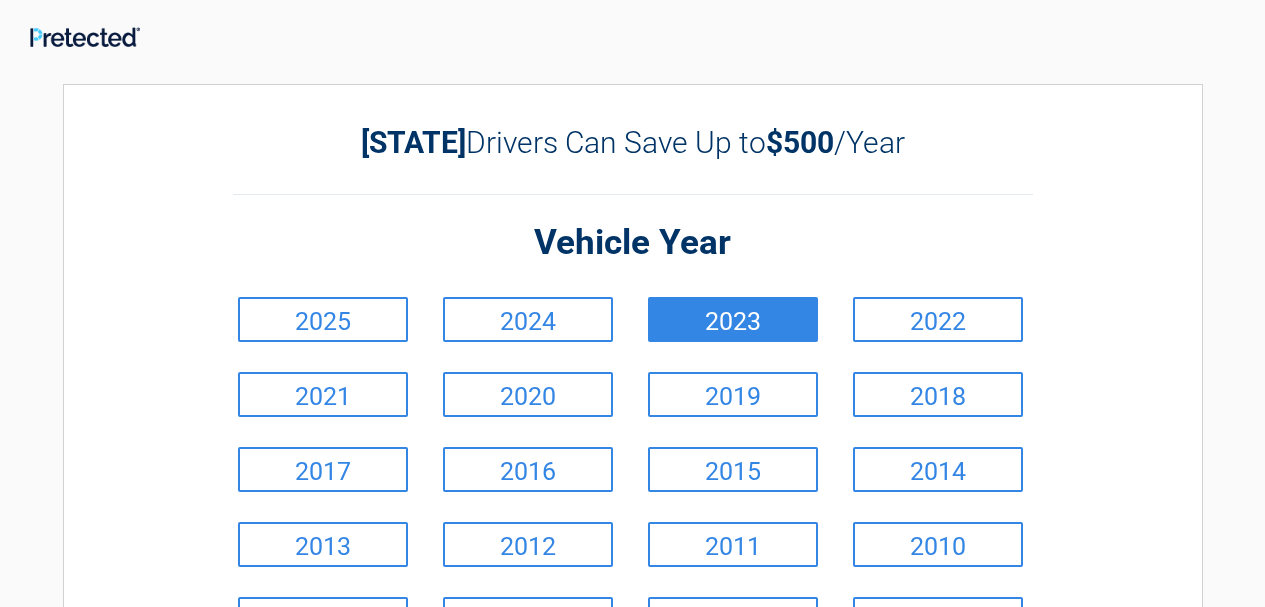 click on "2023" at bounding box center [733, 319] 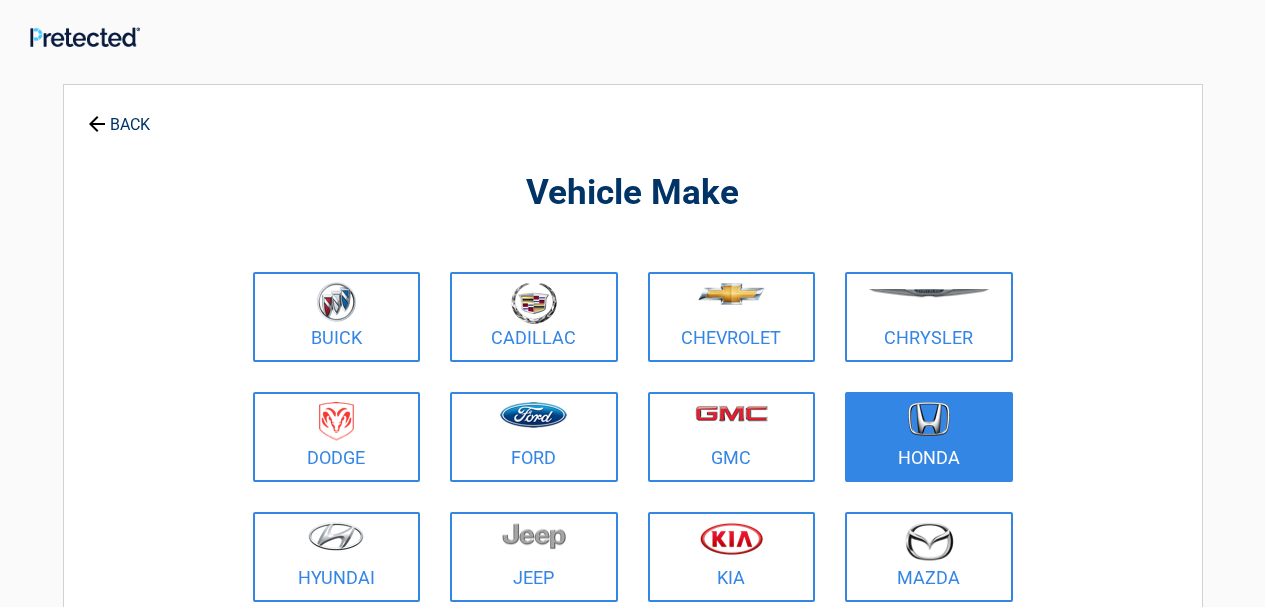 click on "Honda" at bounding box center (929, 437) 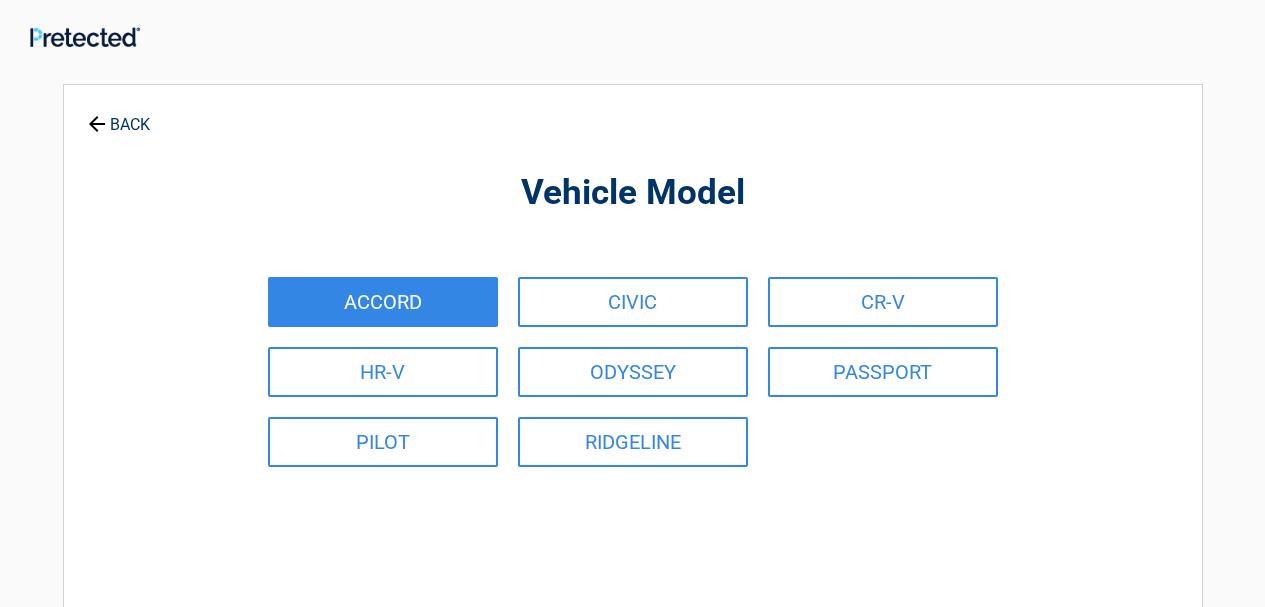 click on "ACCORD" at bounding box center (383, 302) 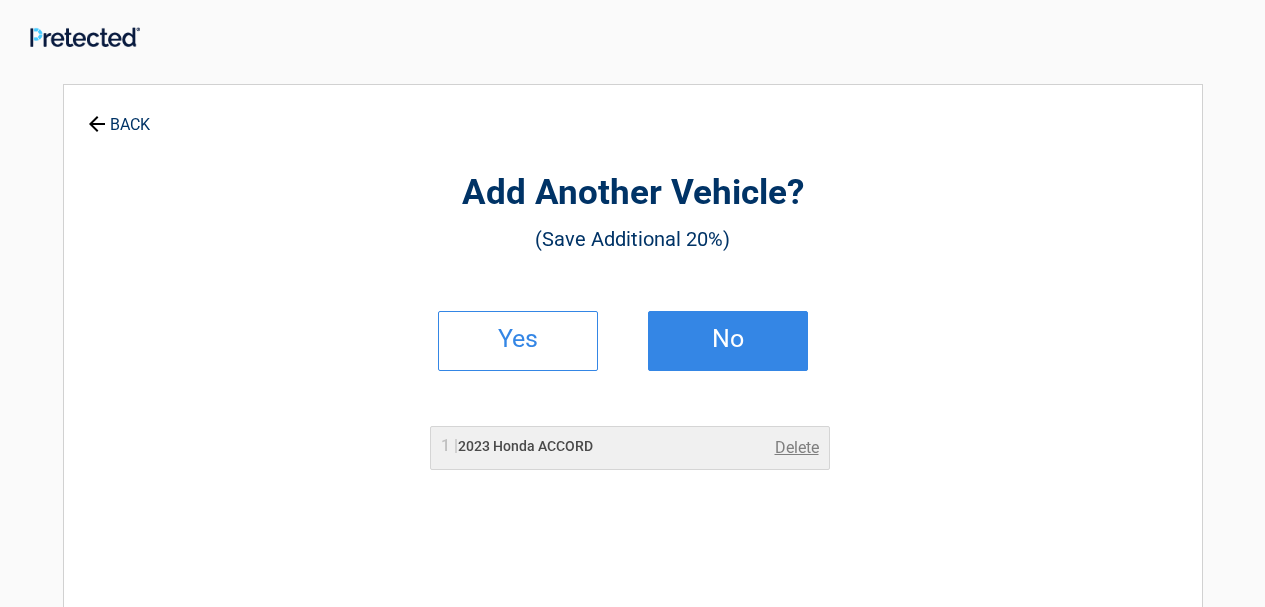 click on "No" at bounding box center (728, 339) 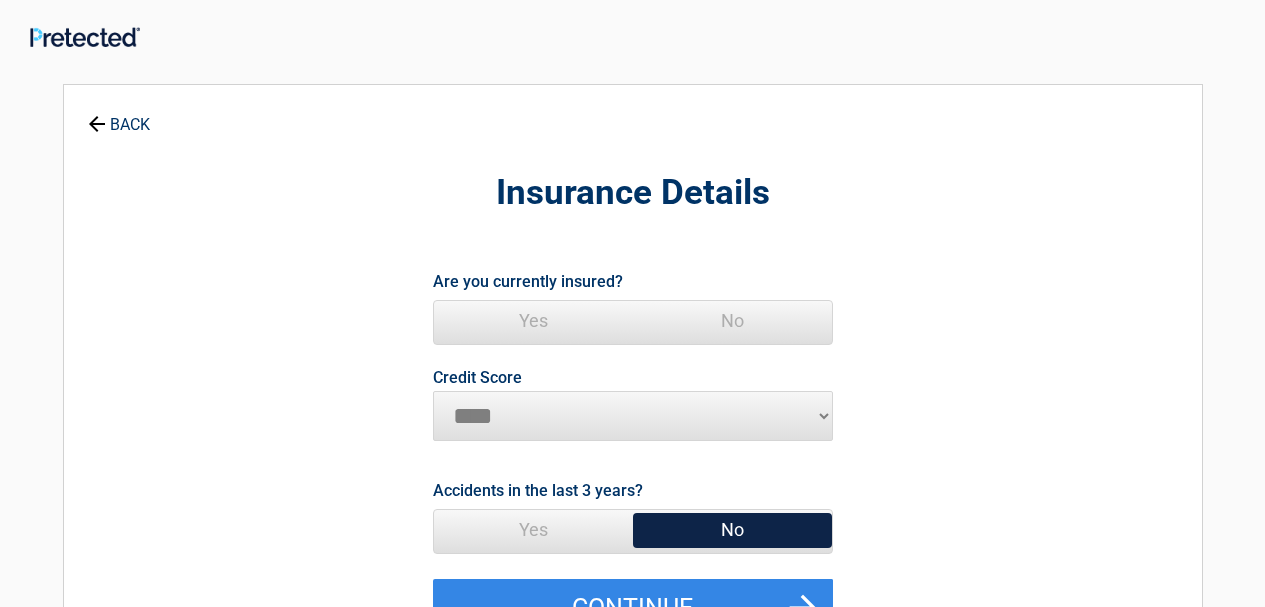 click on "Yes" at bounding box center [533, 321] 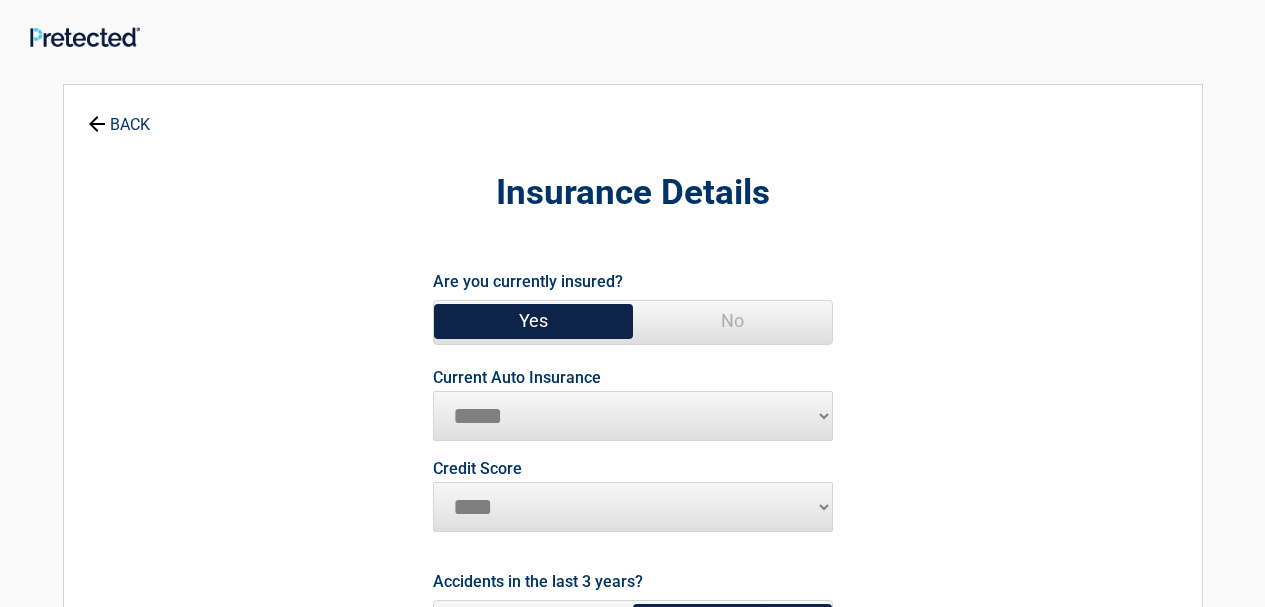click on "Current Auto Insurance" at bounding box center [517, 378] 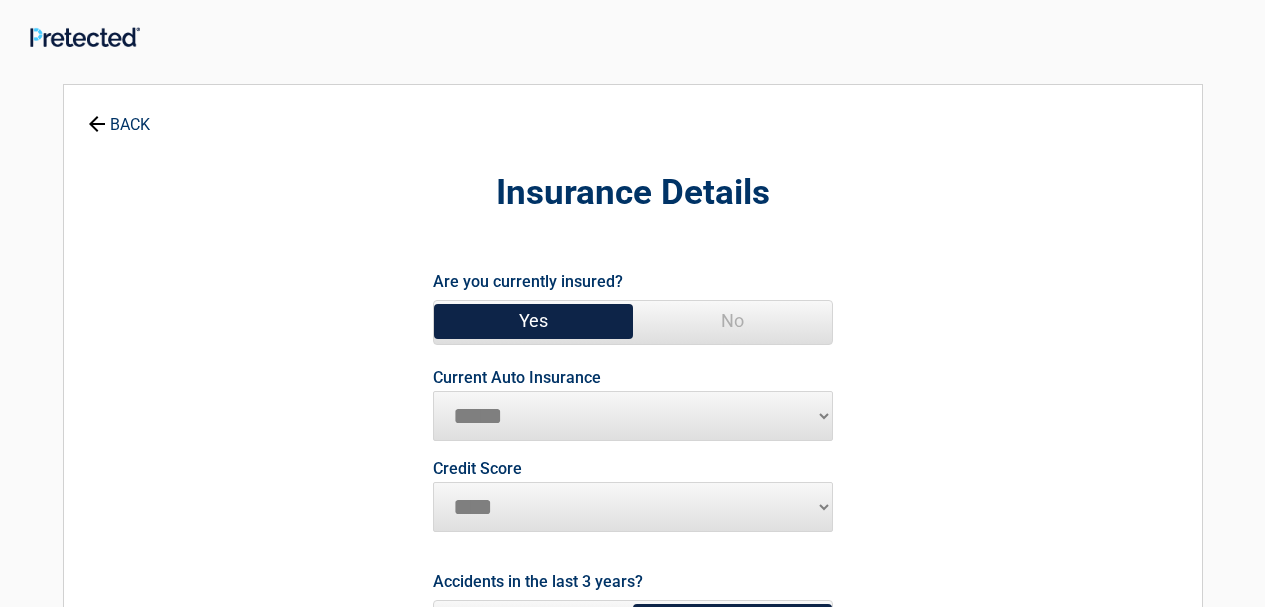 click on "**********" at bounding box center (633, 416) 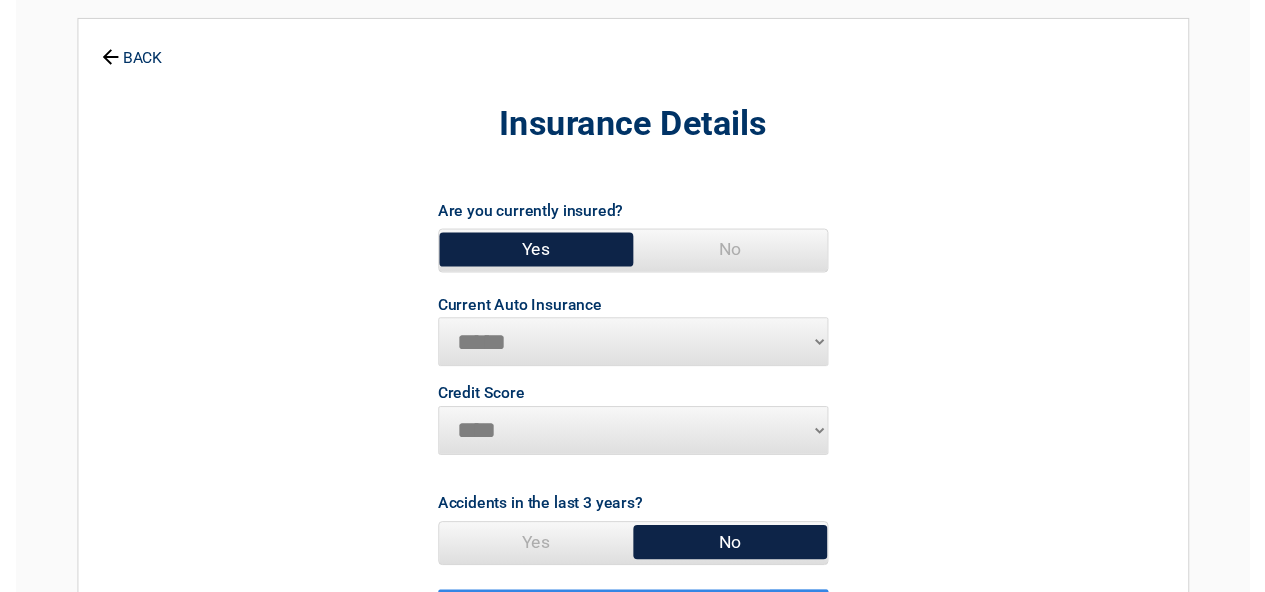 scroll, scrollTop: 100, scrollLeft: 0, axis: vertical 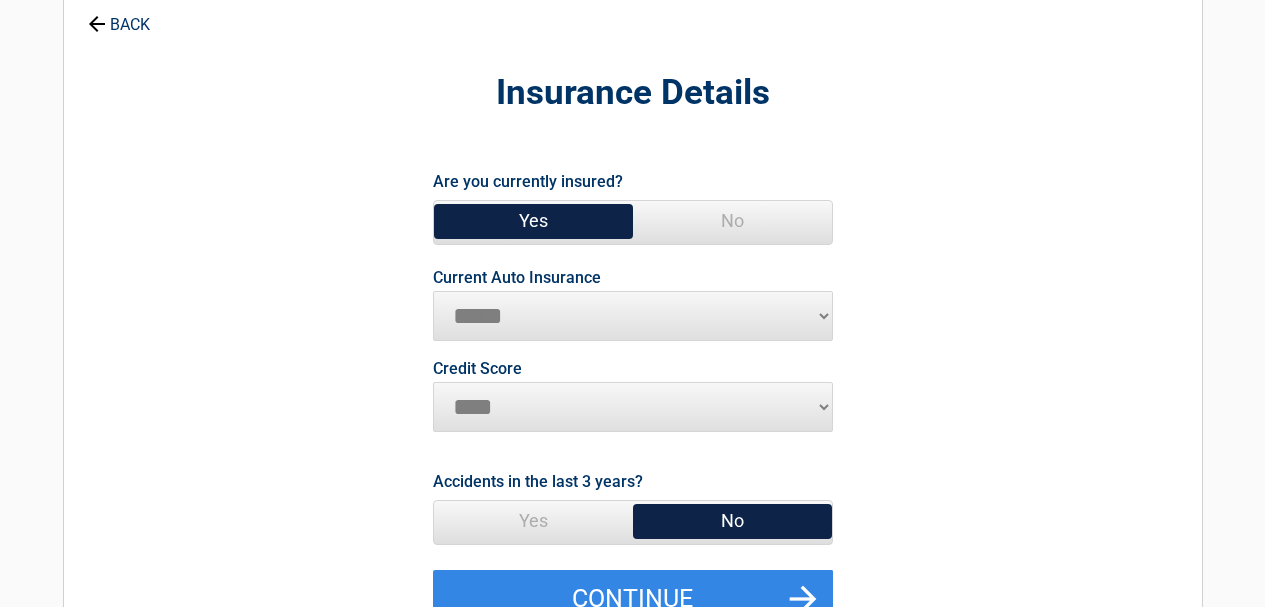 click on "**********" at bounding box center [633, 316] 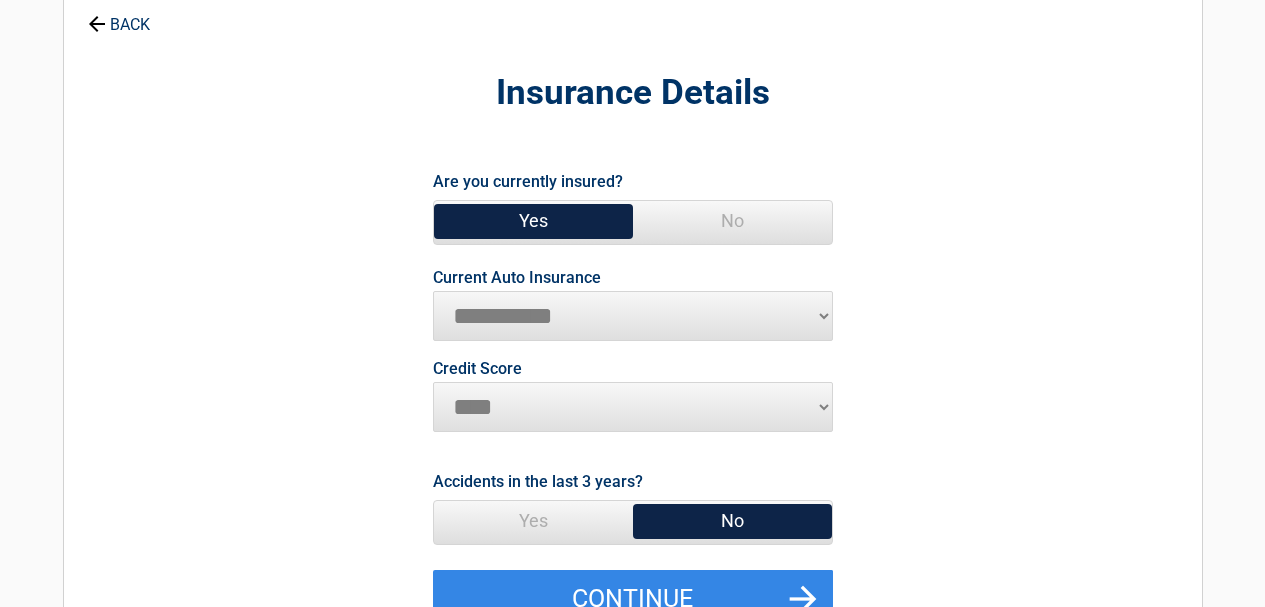click on "**********" at bounding box center [633, 316] 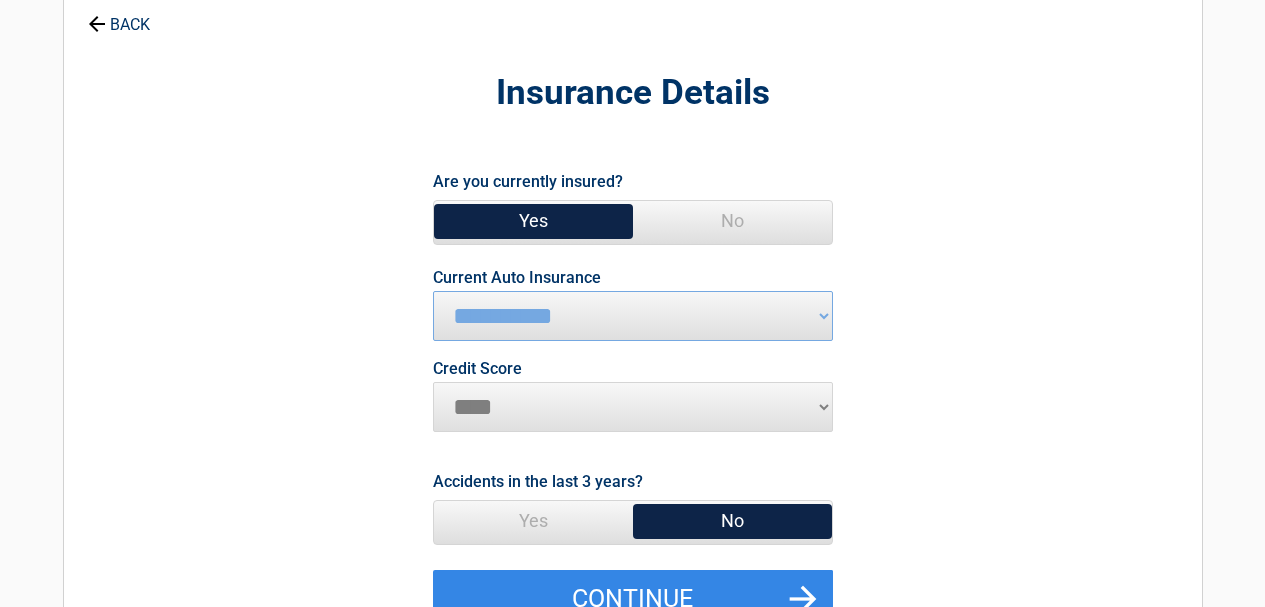 click on "No" at bounding box center (732, 521) 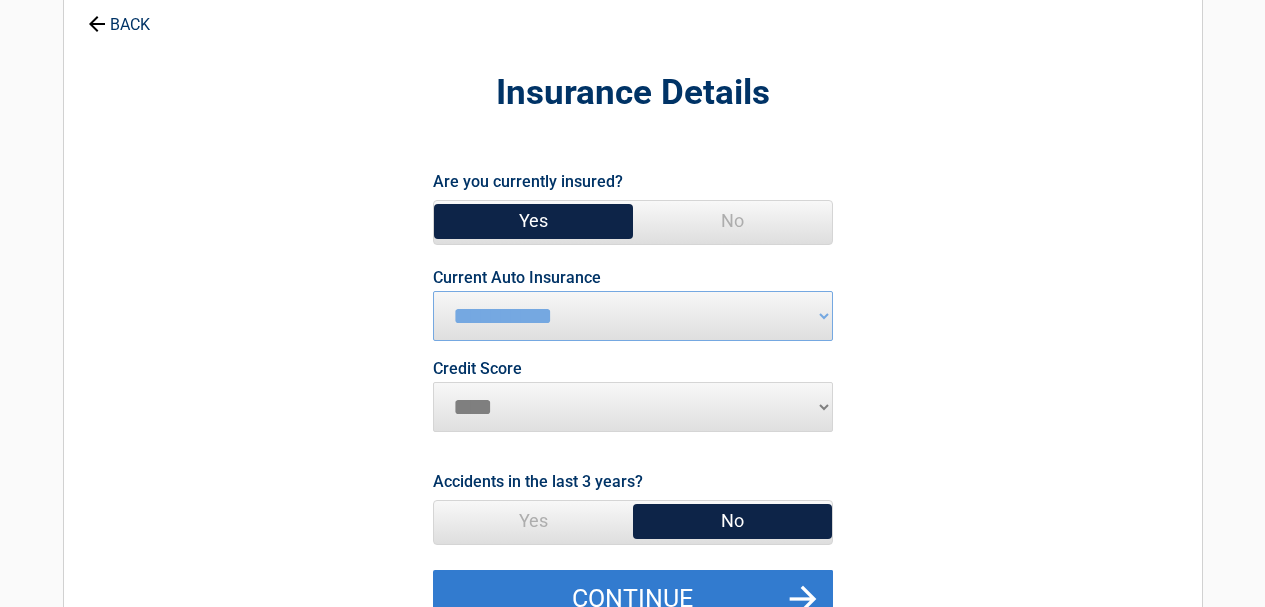 click on "Continue" at bounding box center [633, 599] 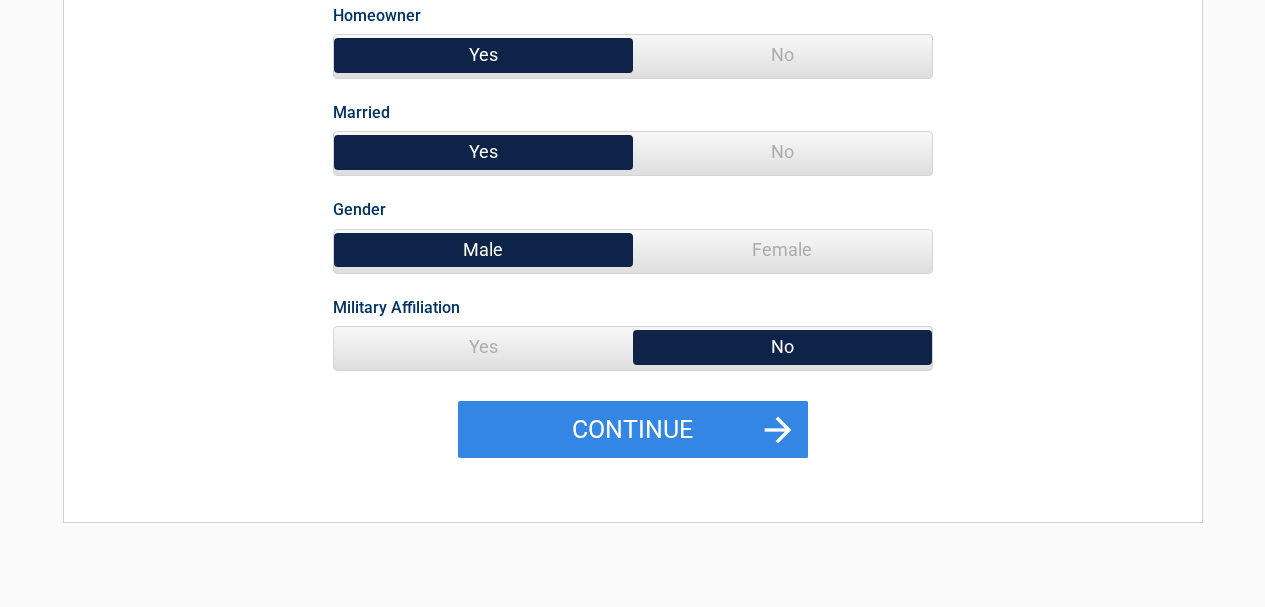 scroll, scrollTop: 300, scrollLeft: 0, axis: vertical 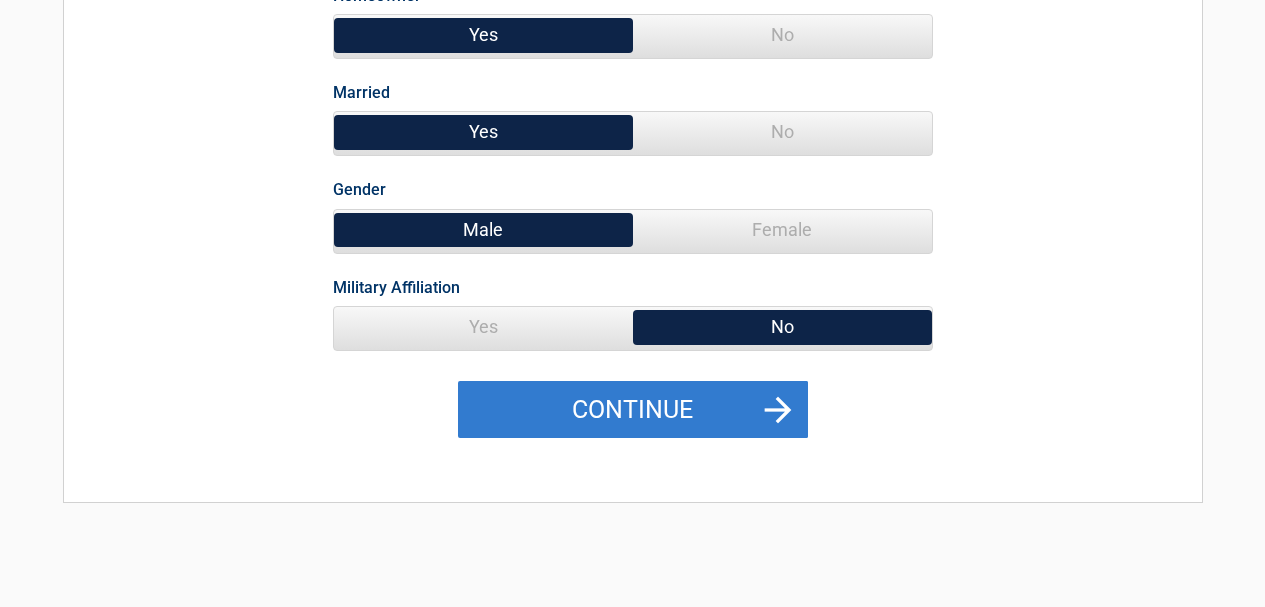 click on "Continue" at bounding box center (633, 410) 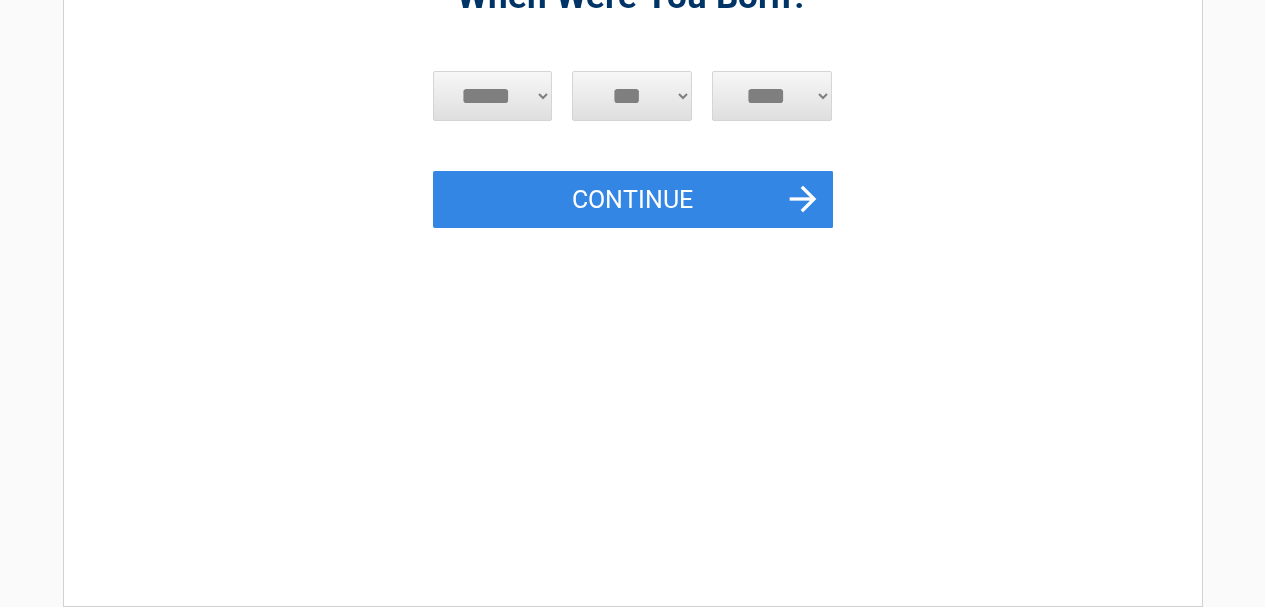scroll, scrollTop: 0, scrollLeft: 0, axis: both 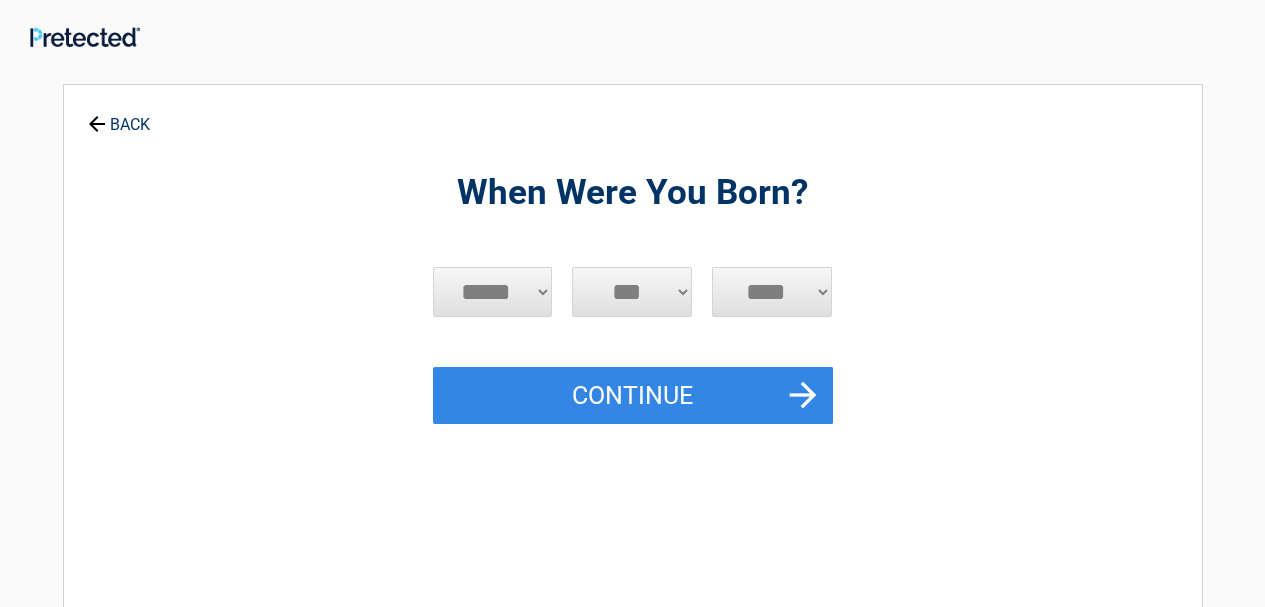 click on "*****
***
***
***
***
***
***
***
***
***
***
***
***" at bounding box center (493, 292) 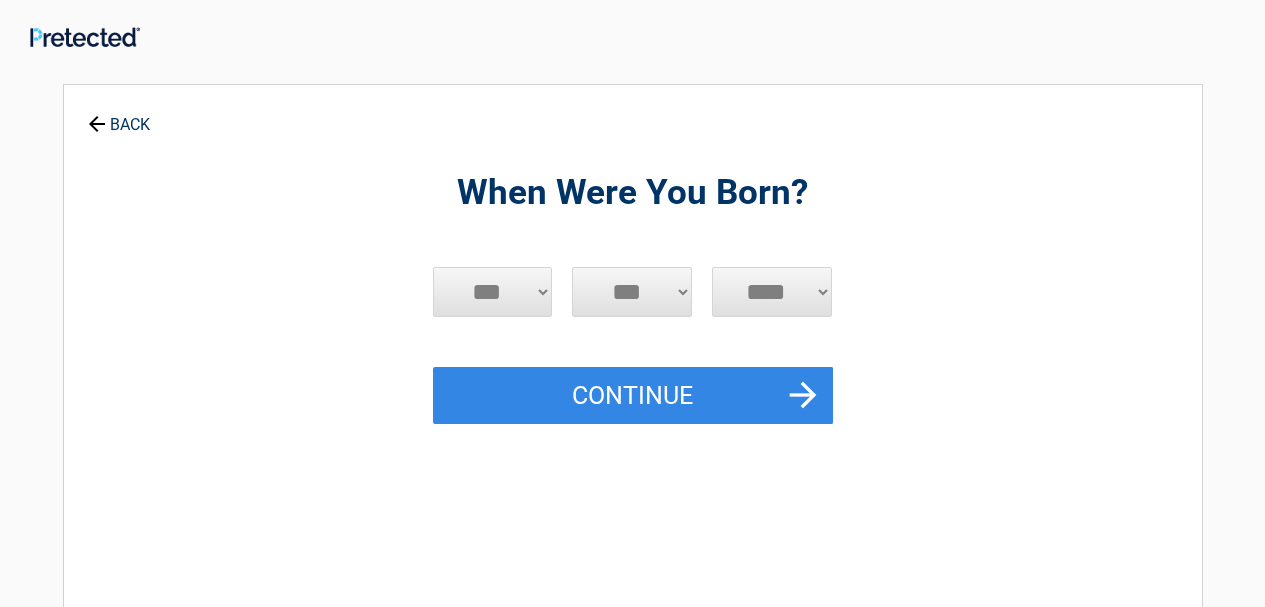 click on "*****
***
***
***
***
***
***
***
***
***
***
***
***" at bounding box center (493, 292) 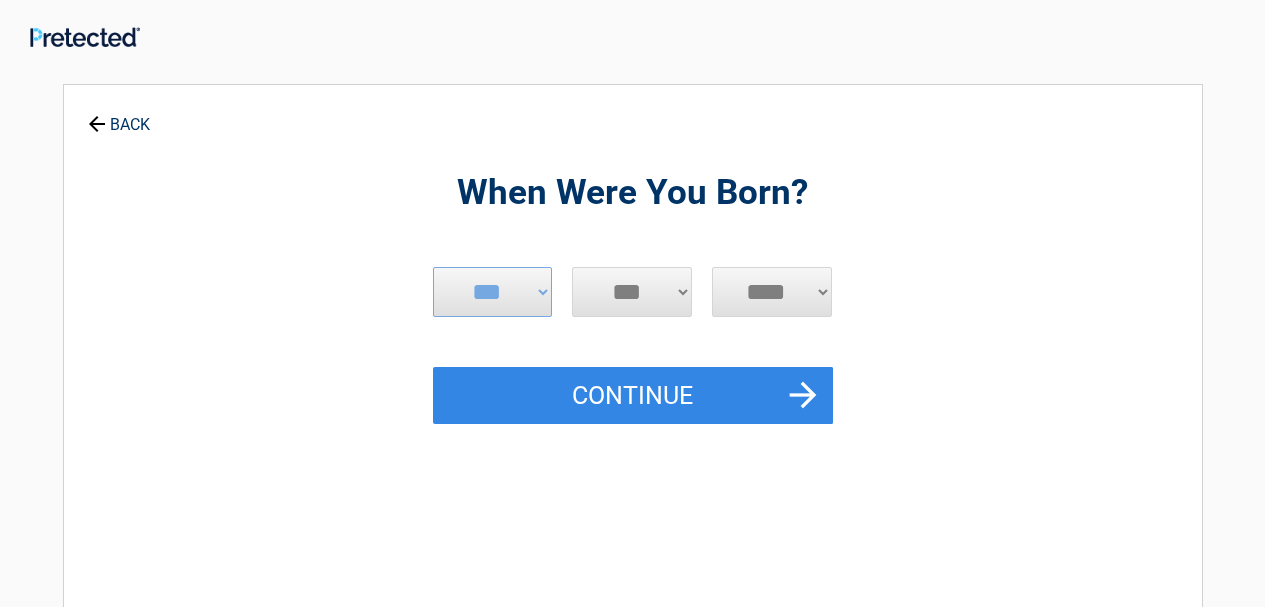 click on "*** * * * * * * * * * ** ** ** ** ** ** ** ** ** ** ** ** ** ** ** ** ** ** ** ** ** **" at bounding box center [632, 292] 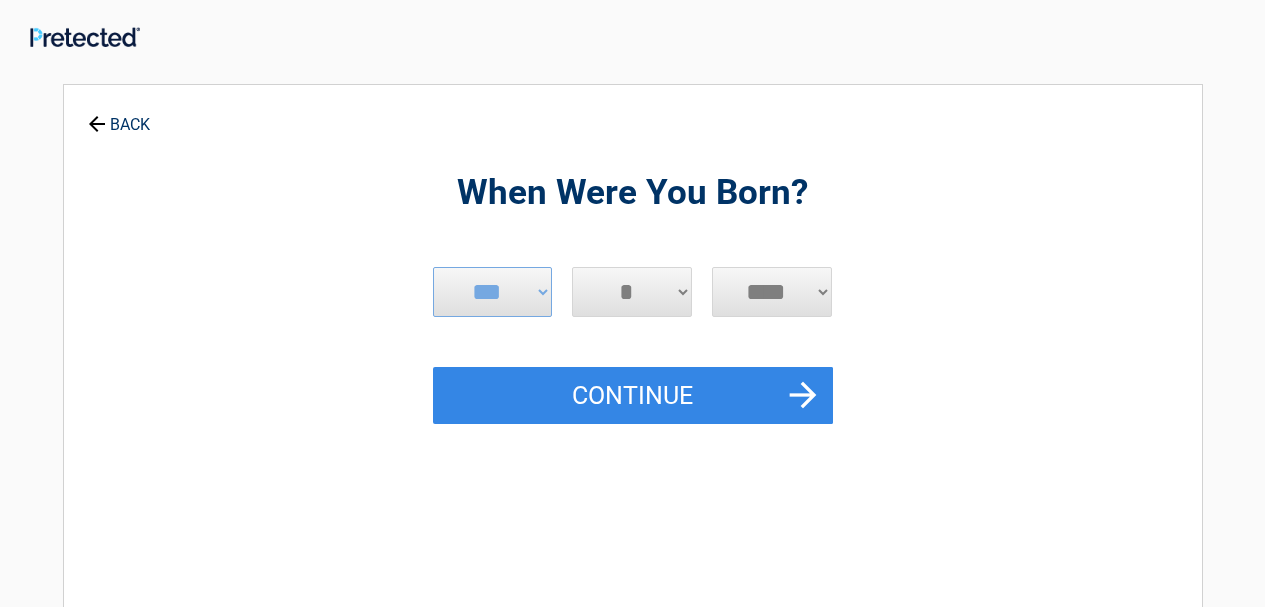 click on "*** * * * * * * * * * ** ** ** ** ** ** ** ** ** ** ** ** ** ** ** ** ** ** ** ** ** **" at bounding box center [632, 292] 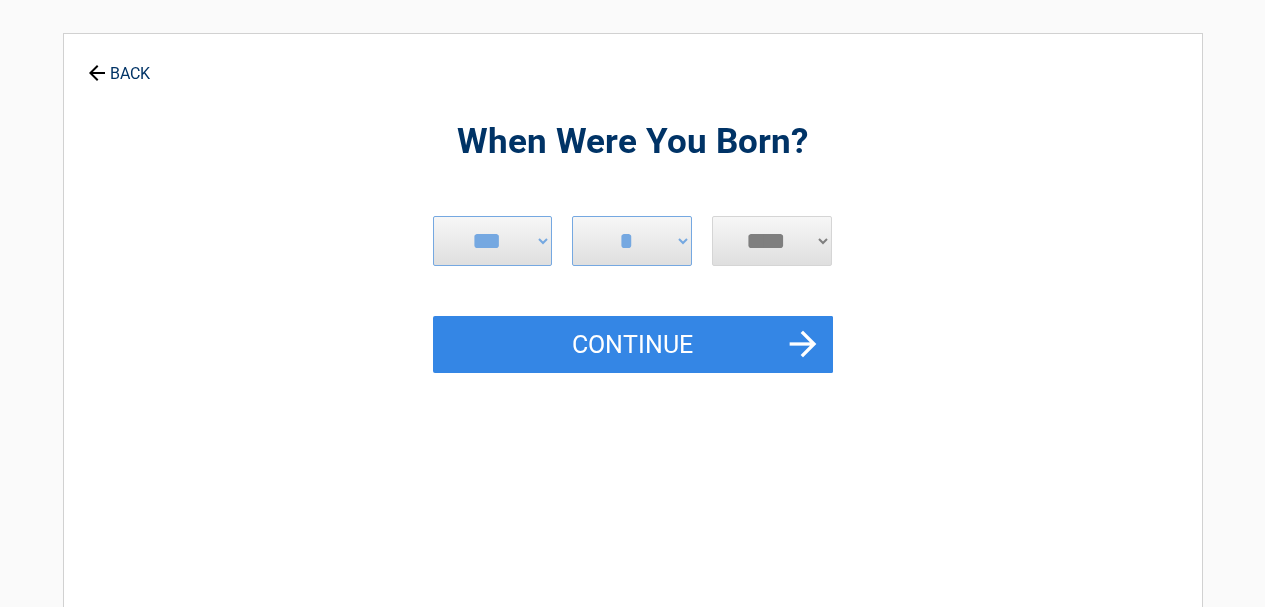 scroll, scrollTop: 100, scrollLeft: 0, axis: vertical 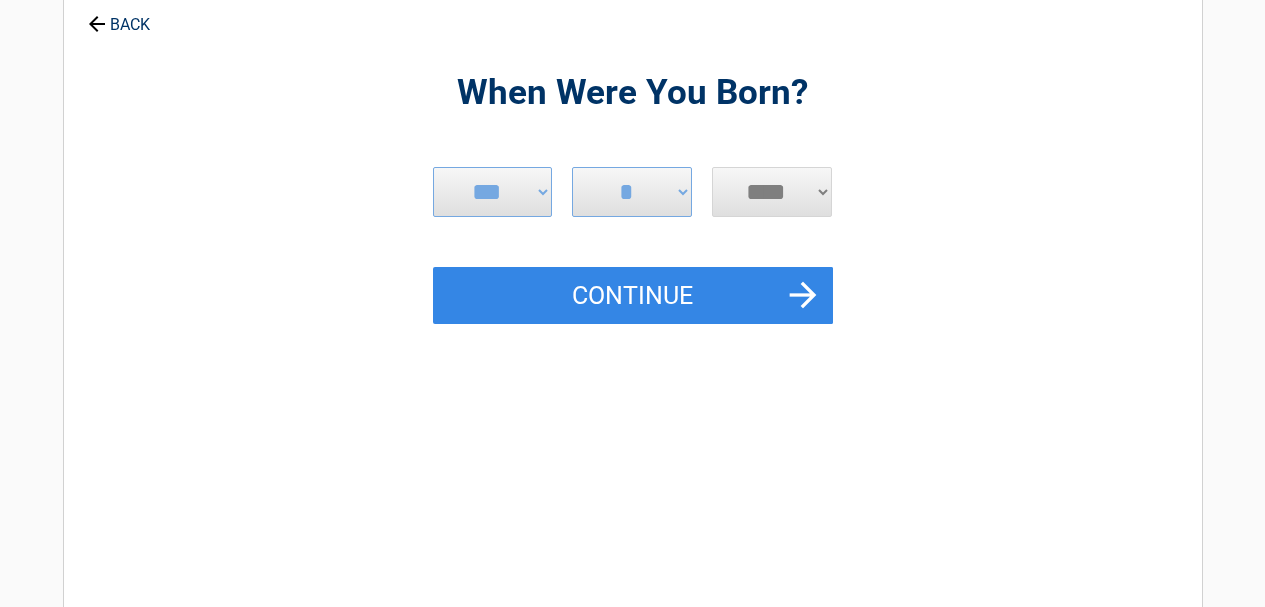 click on "****
****
****
****
****
****
****
****
****
****
****
****
****
****
****
****
****
****
****
****
****
****
****
****
****
****
****
****
****
****
****
****
****
****
****
****
****
****
****
****
****
****
****
****
****
****
****
****
****
****
****
****
****
****
****
****
****
****
****
****
****
****
****
****" at bounding box center (772, 192) 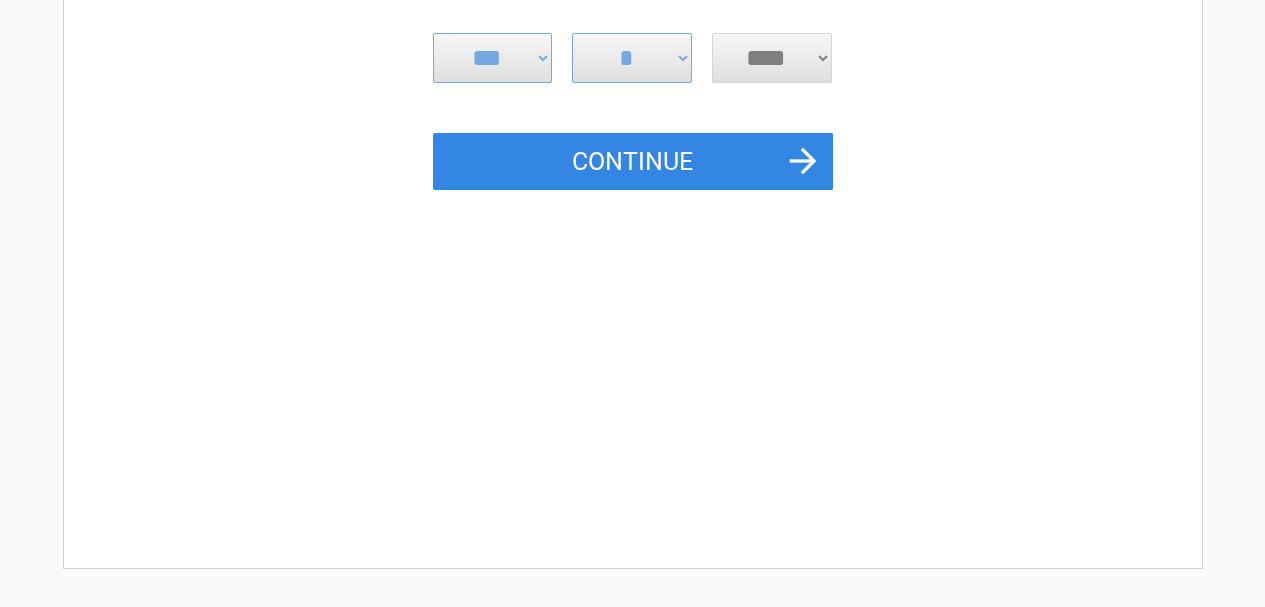 scroll, scrollTop: 200, scrollLeft: 0, axis: vertical 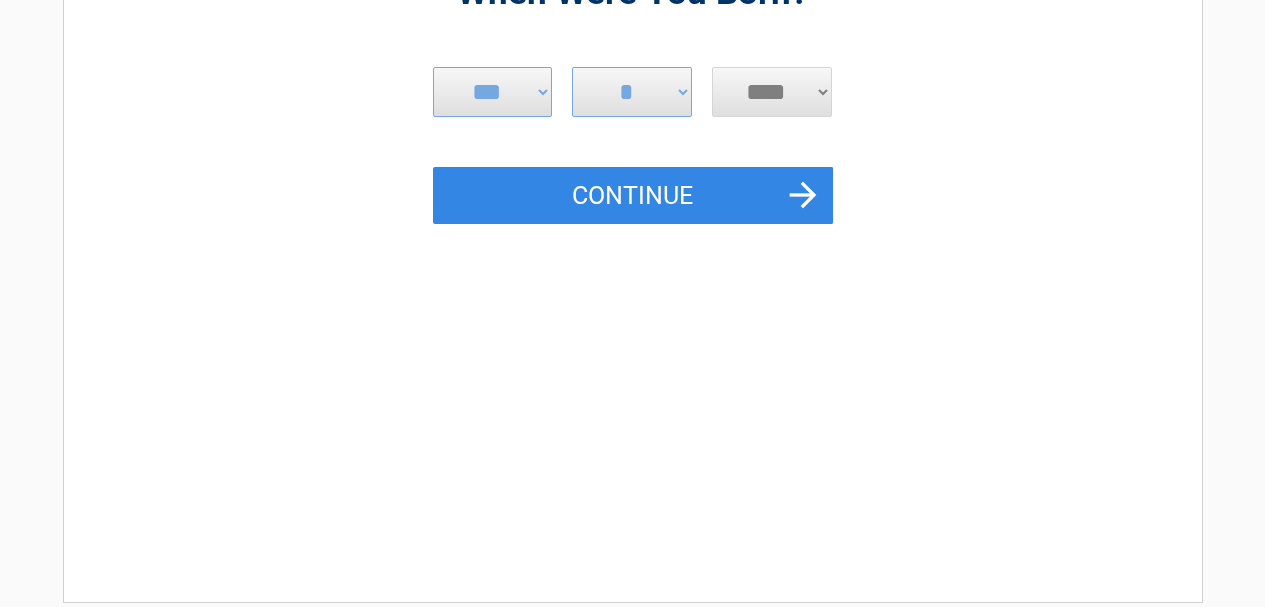 click on "****
****
****
****
****
****
****
****
****
****
****
****
****
****
****
****
****
****
****
****
****
****
****
****
****
****
****
****
****
****
****
****
****
****
****
****
****
****
****
****
****
****
****
****
****
****
****
****
****
****
****
****
****
****
****
****
****
****
****
****
****
****
****
****" at bounding box center (772, 92) 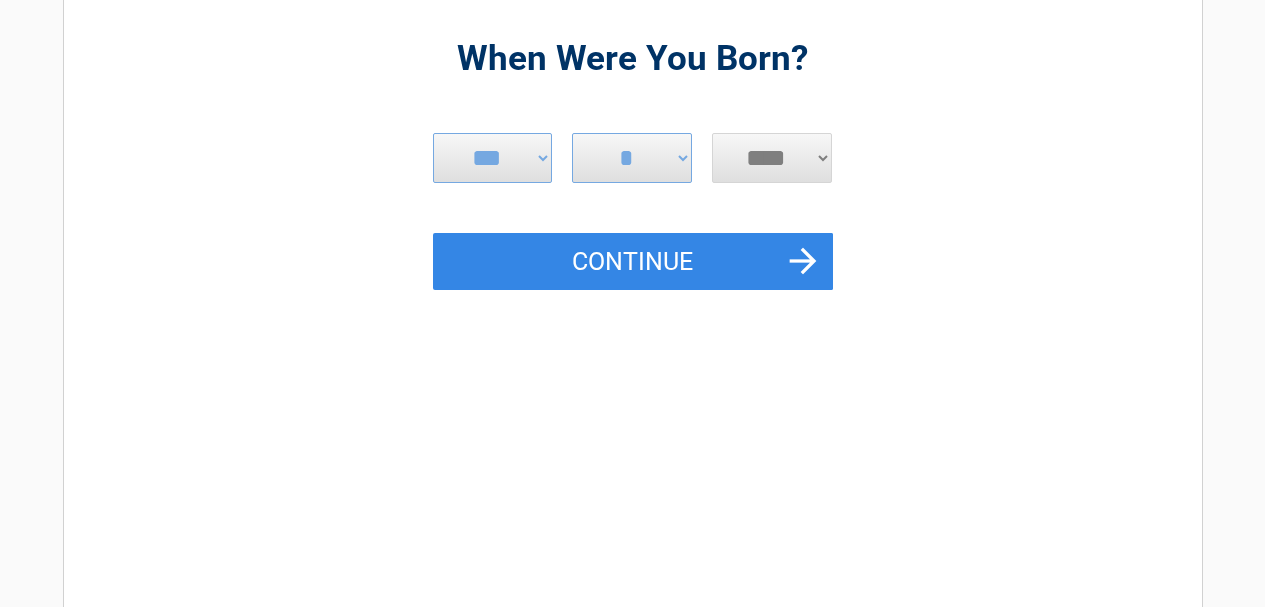 scroll, scrollTop: 100, scrollLeft: 0, axis: vertical 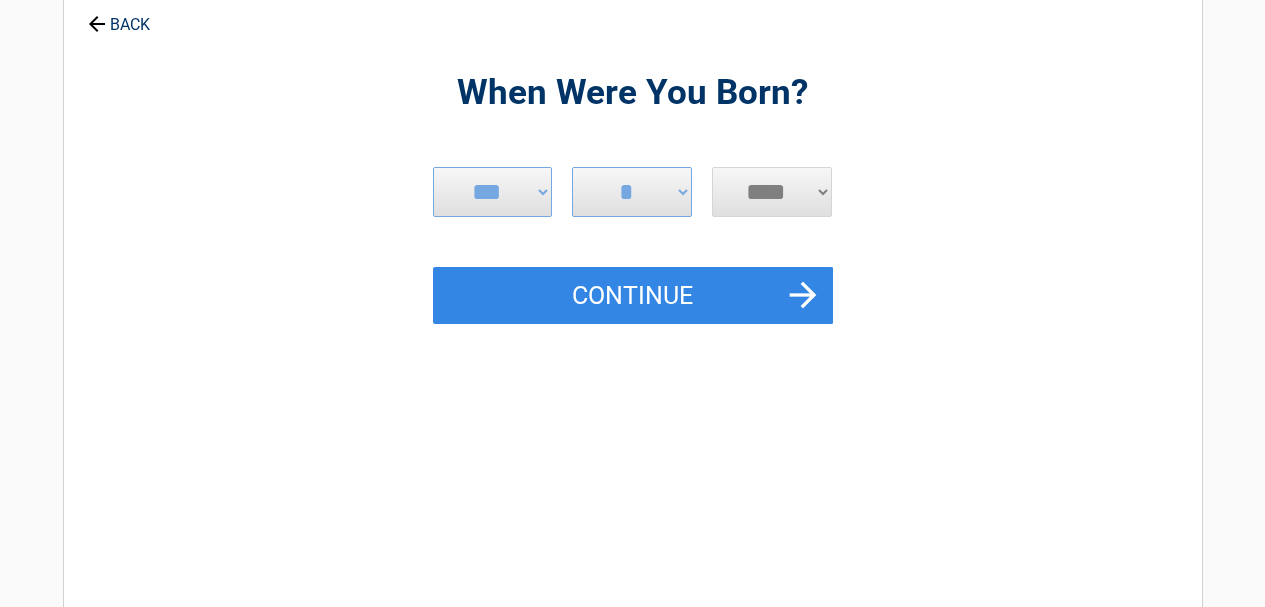 click on "****
****
****
****
****
****
****
****
****
****
****
****
****
****
****
****
****
****
****
****
****
****
****
****
****
****
****
****
****
****
****
****
****
****
****
****
****
****
****
****
****
****
****
****
****
****
****
****
****
****
****
****
****
****
****
****
****
****
****
****
****
****
****
****" at bounding box center [772, 192] 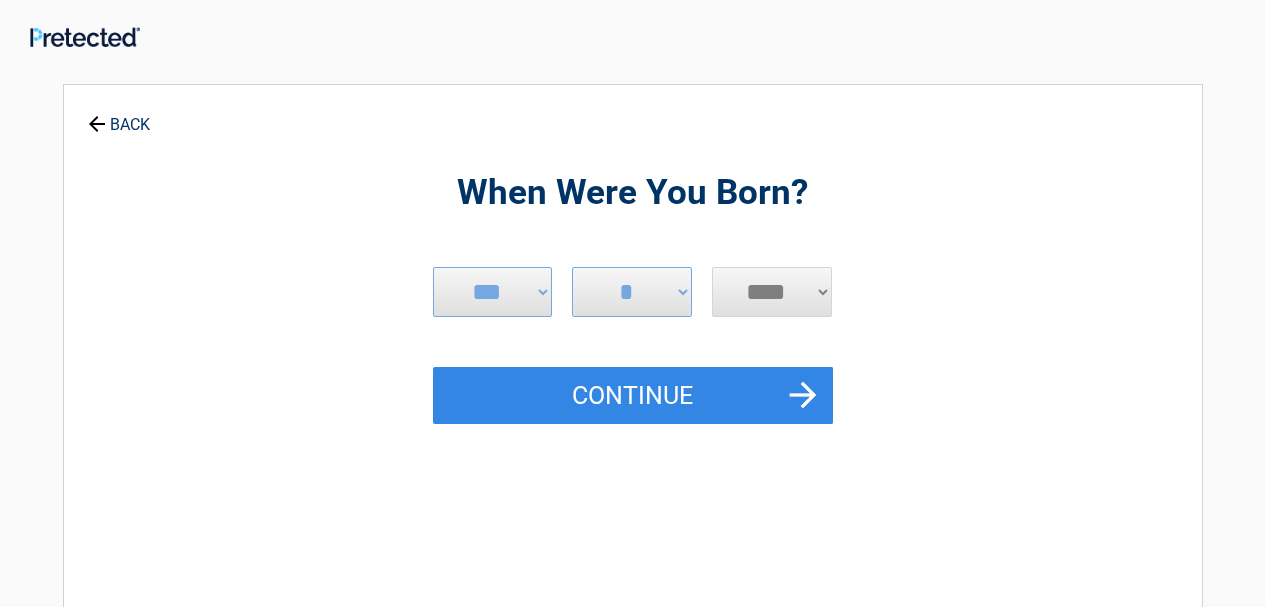 click on "****
****
****
****
****
****
****
****
****
****
****
****
****
****
****
****
****
****
****
****
****
****
****
****
****
****
****
****
****
****
****
****
****
****
****
****
****
****
****
****
****
****
****
****
****
****
****
****
****
****
****
****
****
****
****
****
****
****
****
****
****
****
****
****" at bounding box center [772, 292] 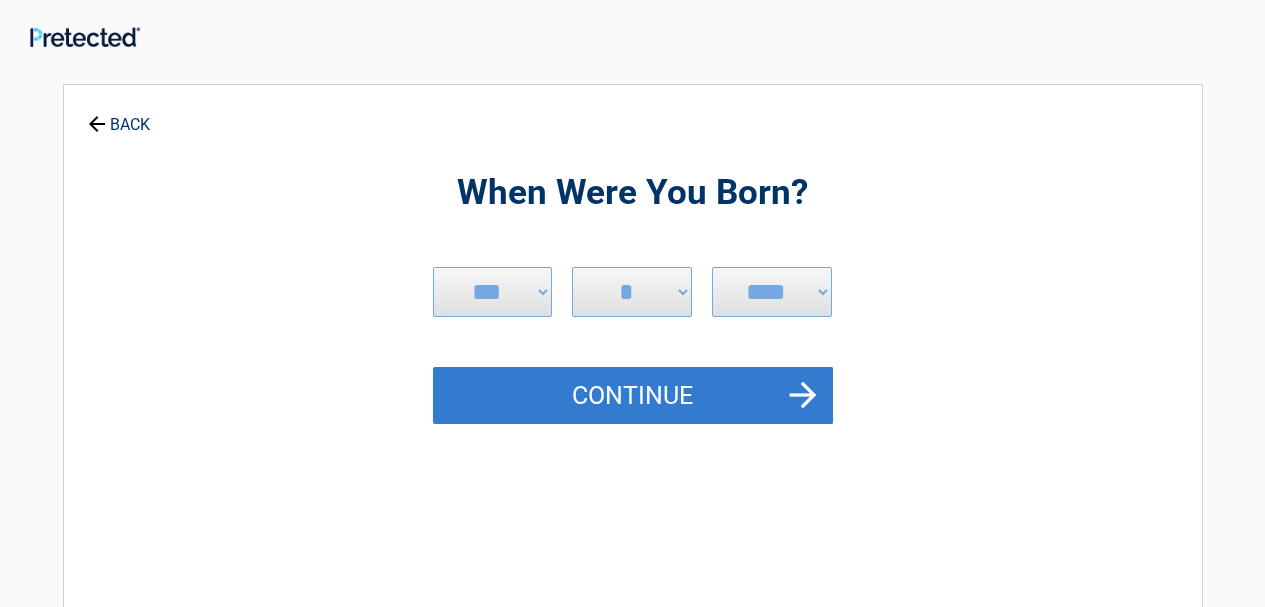click on "Continue" at bounding box center (633, 396) 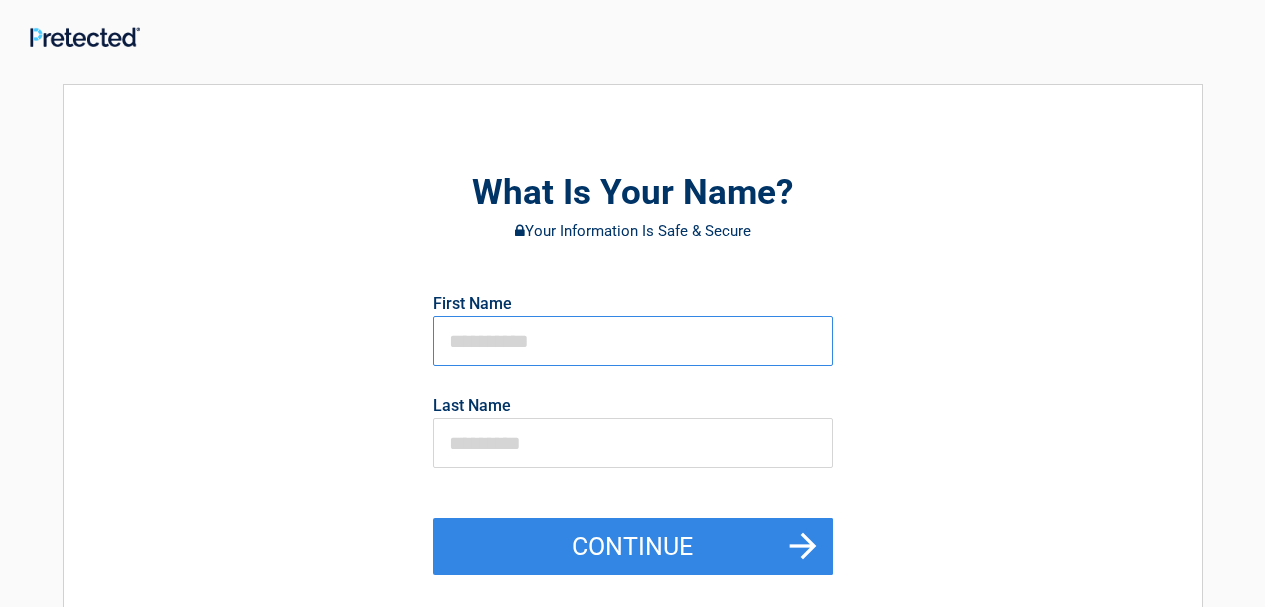click at bounding box center [633, 341] 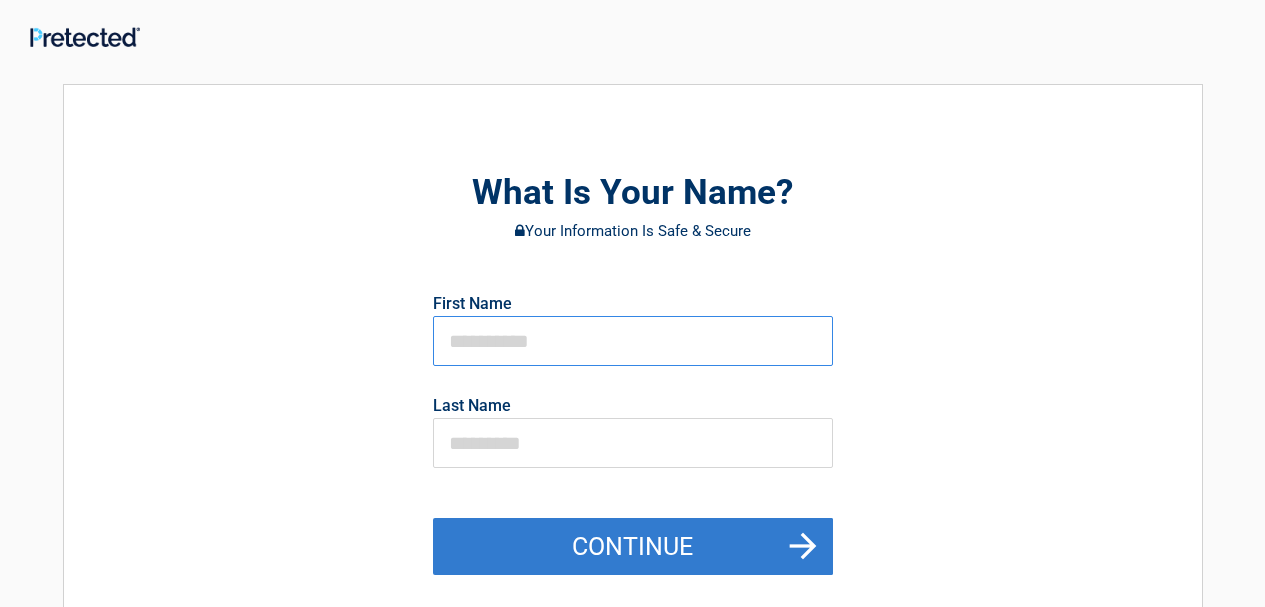 type on "******" 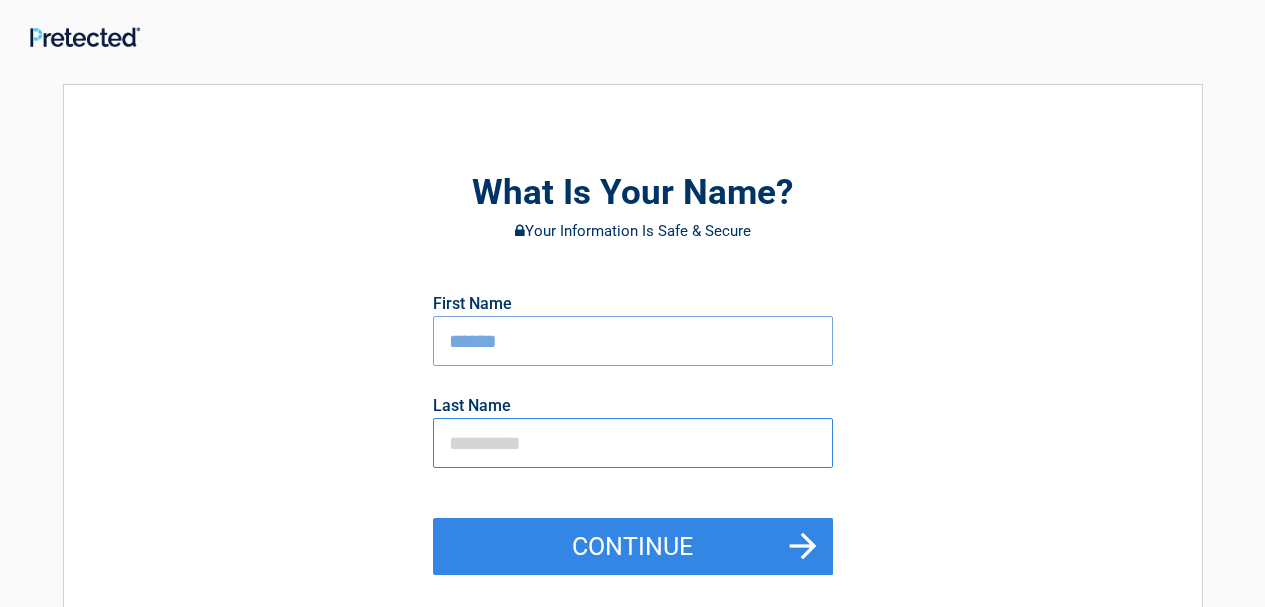 click at bounding box center (633, 443) 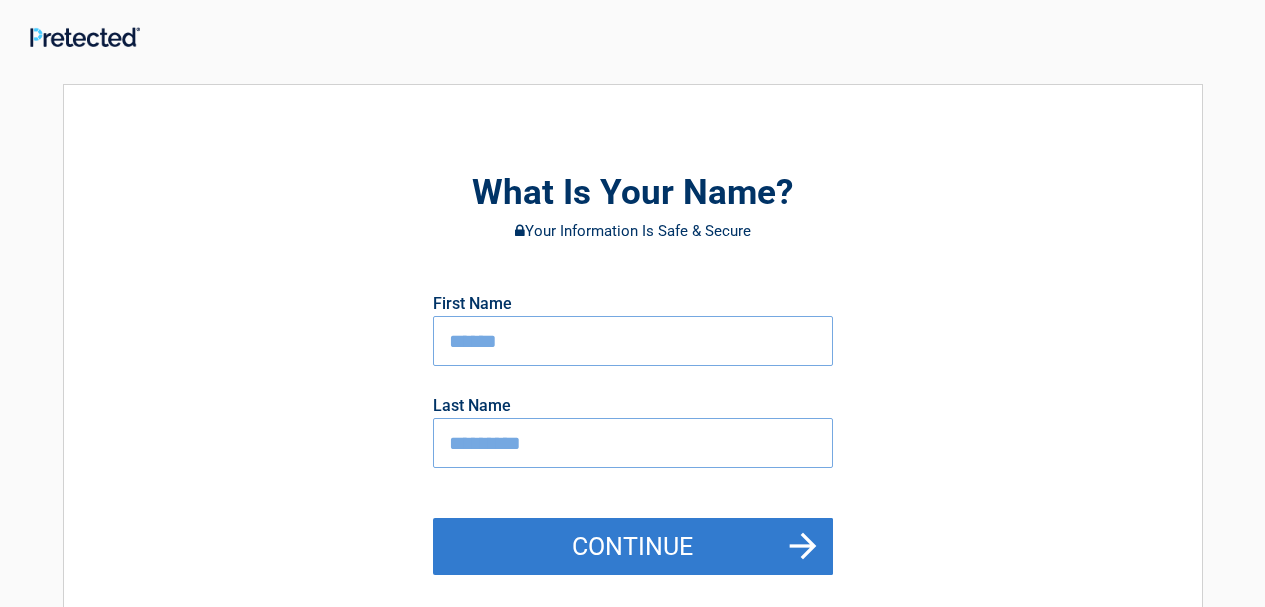 click on "Continue" at bounding box center [633, 547] 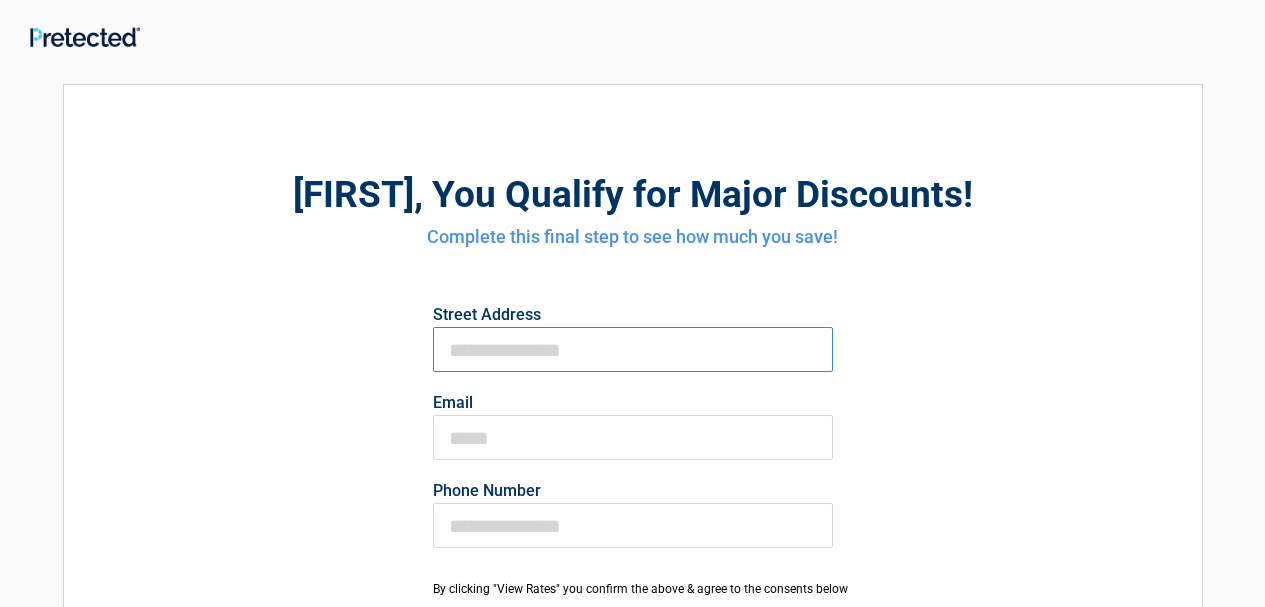 click on "First Name" at bounding box center [633, 349] 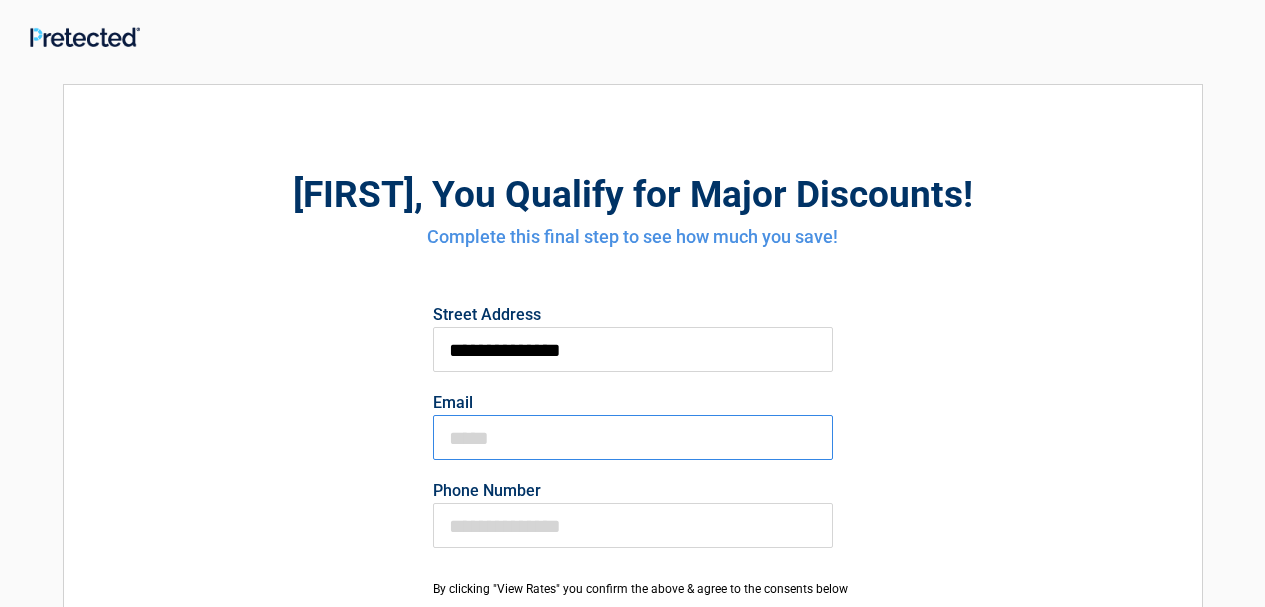 type on "**********" 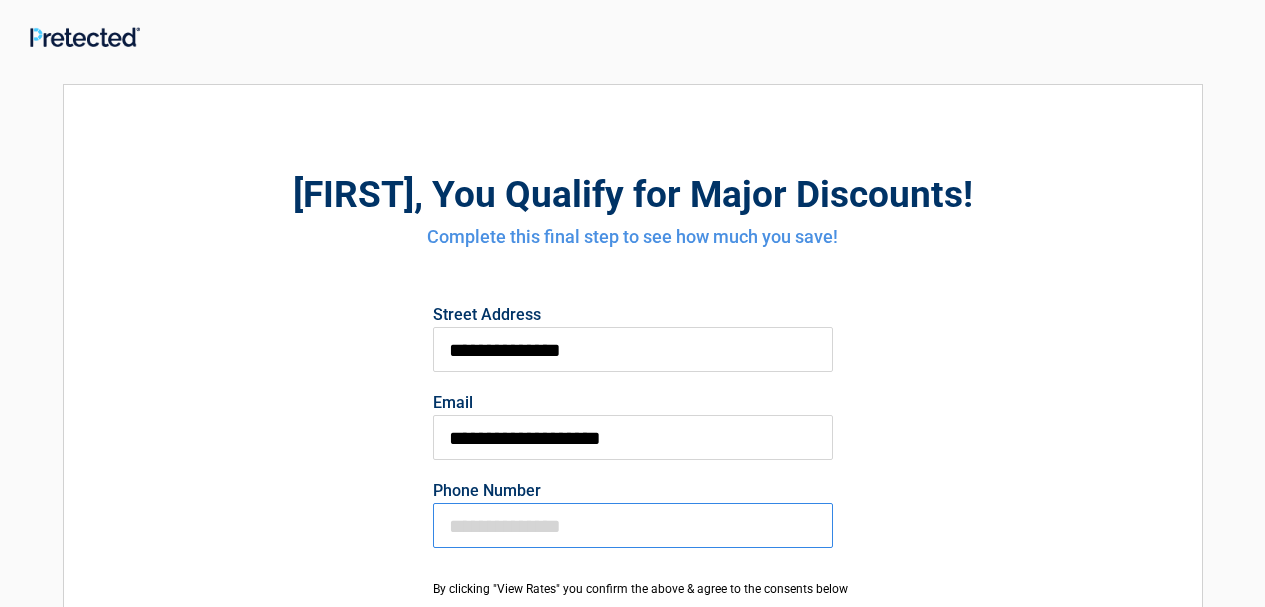type on "**********" 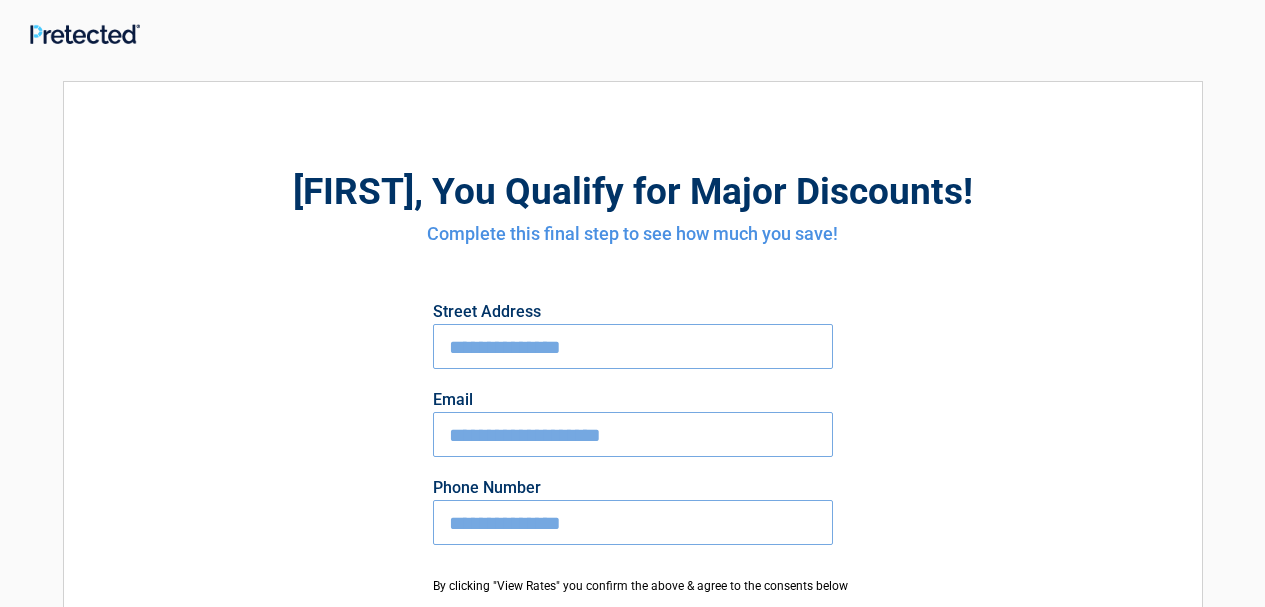 scroll, scrollTop: 0, scrollLeft: 0, axis: both 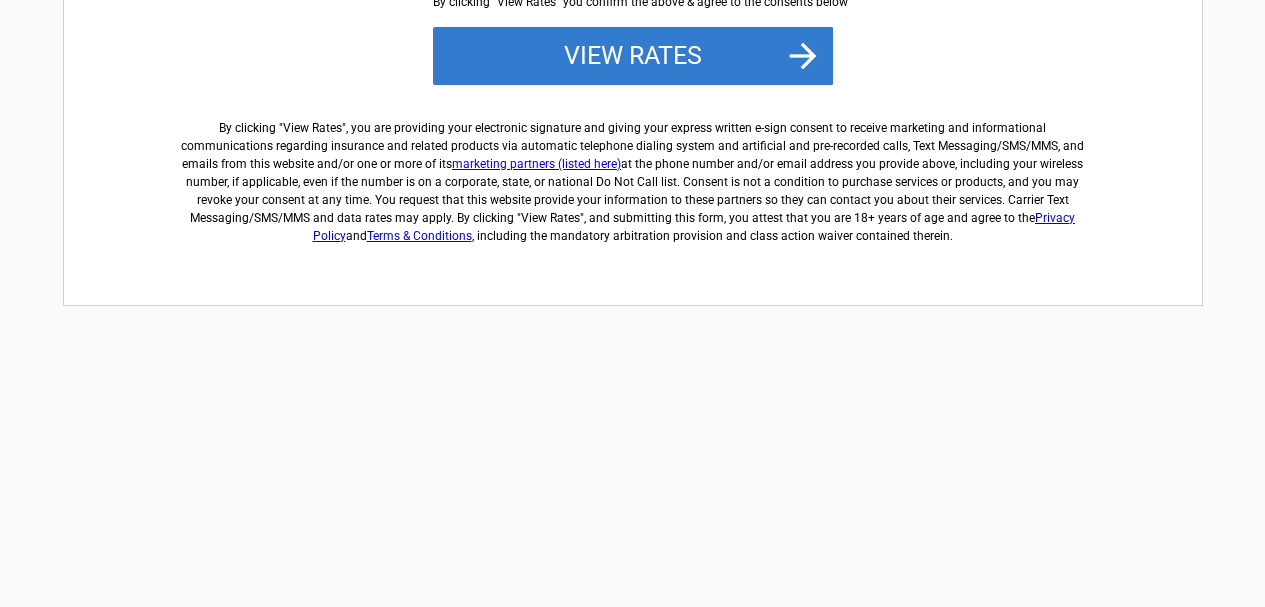 click on "View Rates" at bounding box center (633, 56) 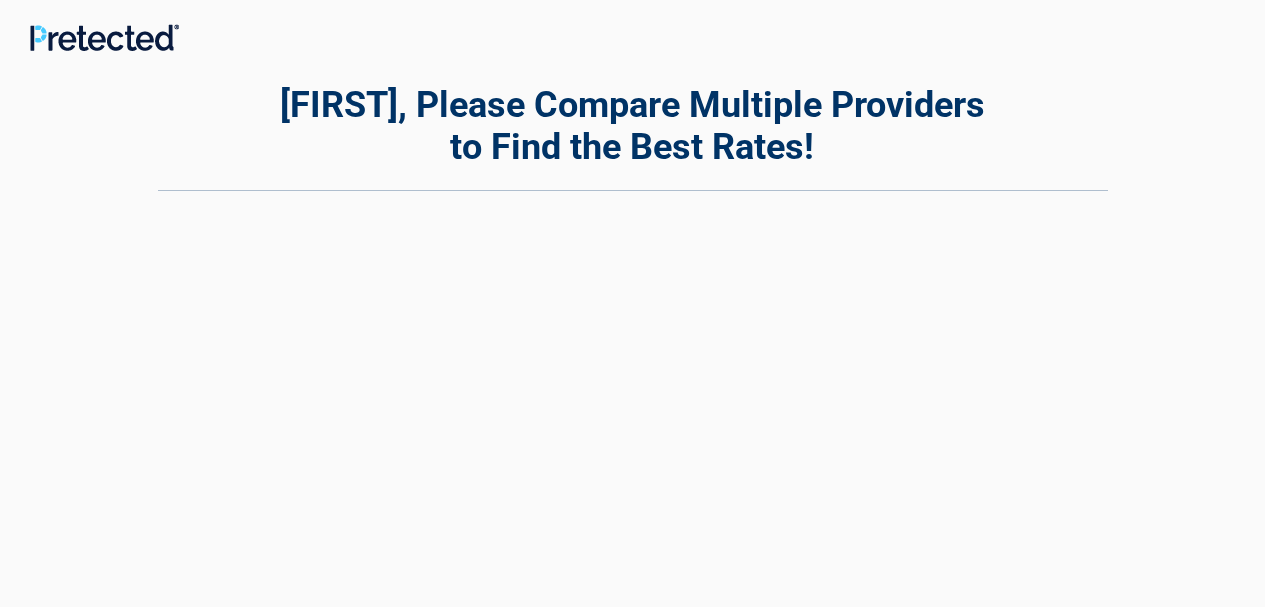 scroll, scrollTop: 0, scrollLeft: 0, axis: both 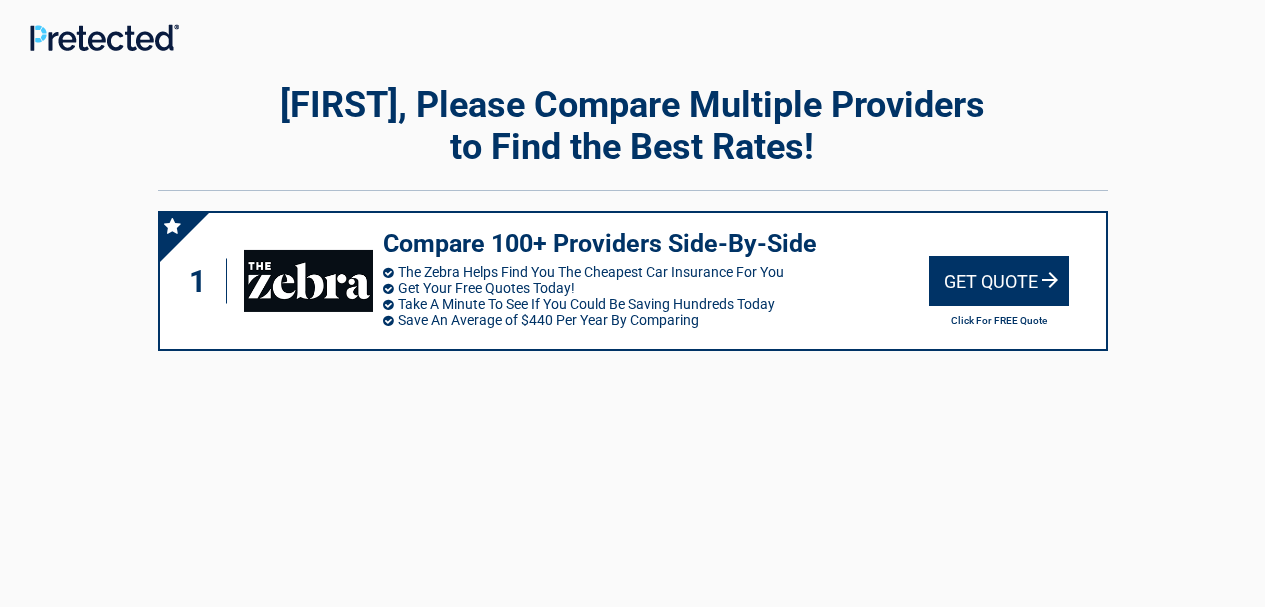 click on "Get Quote" at bounding box center [999, 281] 